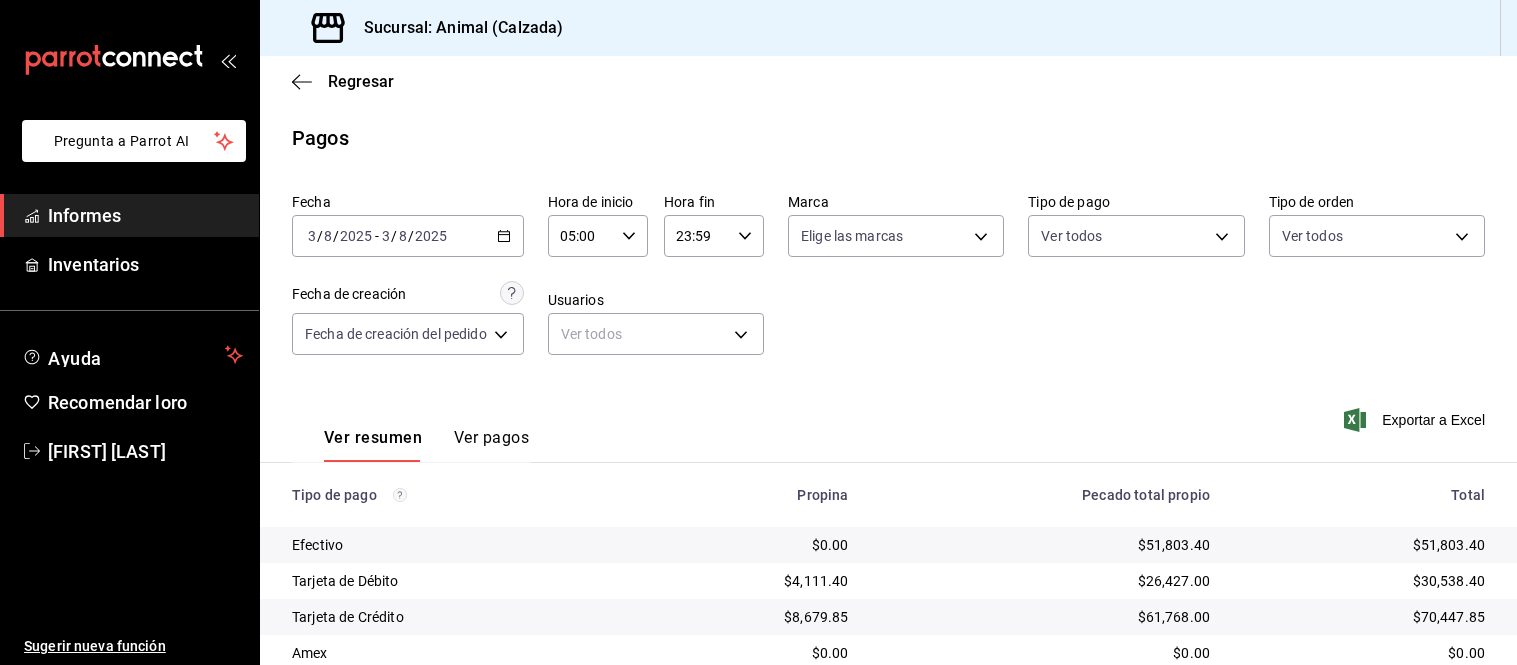 scroll, scrollTop: 0, scrollLeft: 0, axis: both 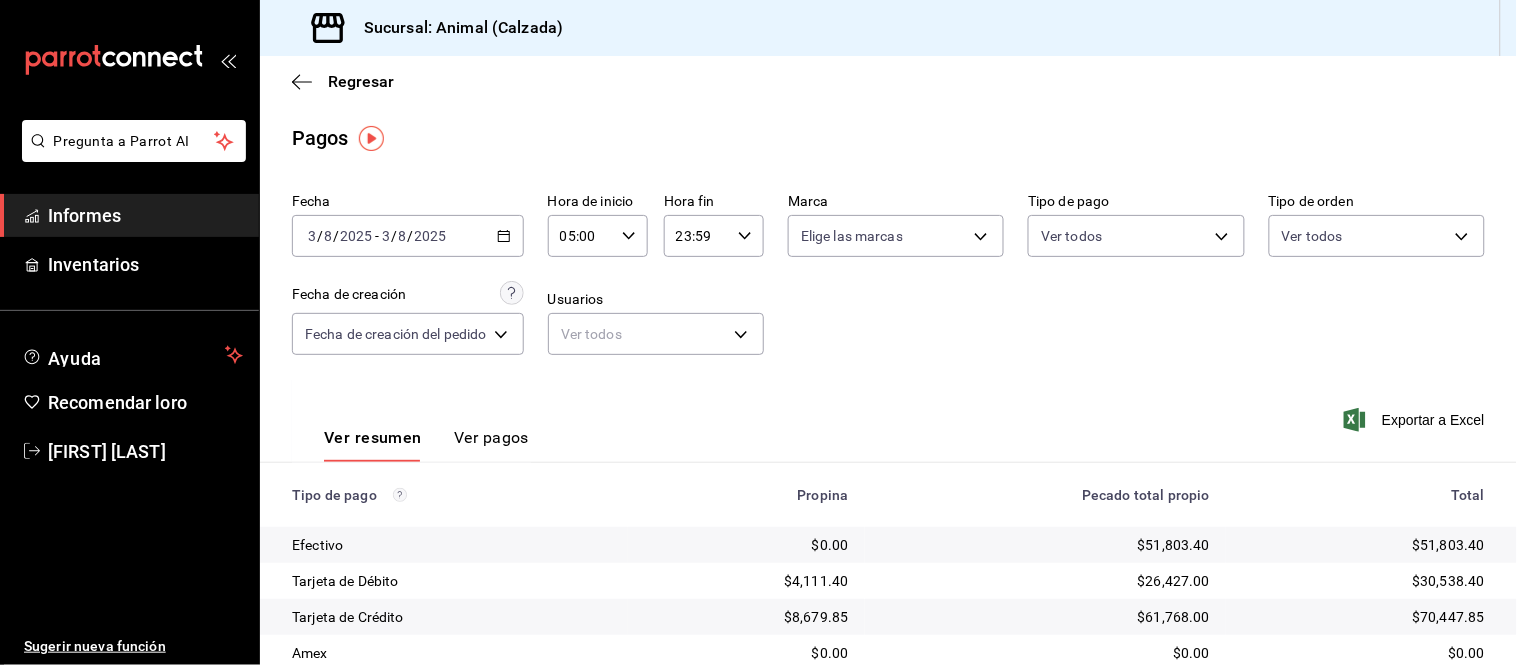 click 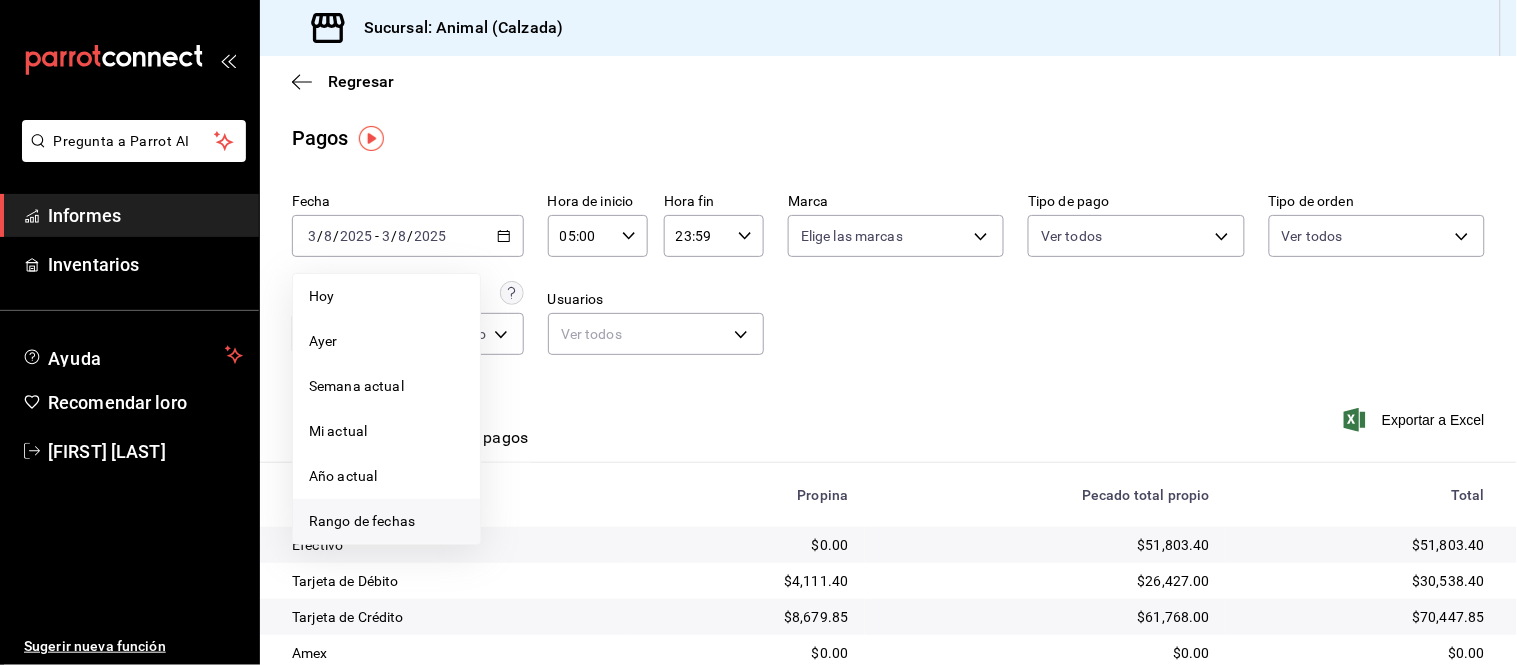 click on "Rango de fechas" at bounding box center (362, 521) 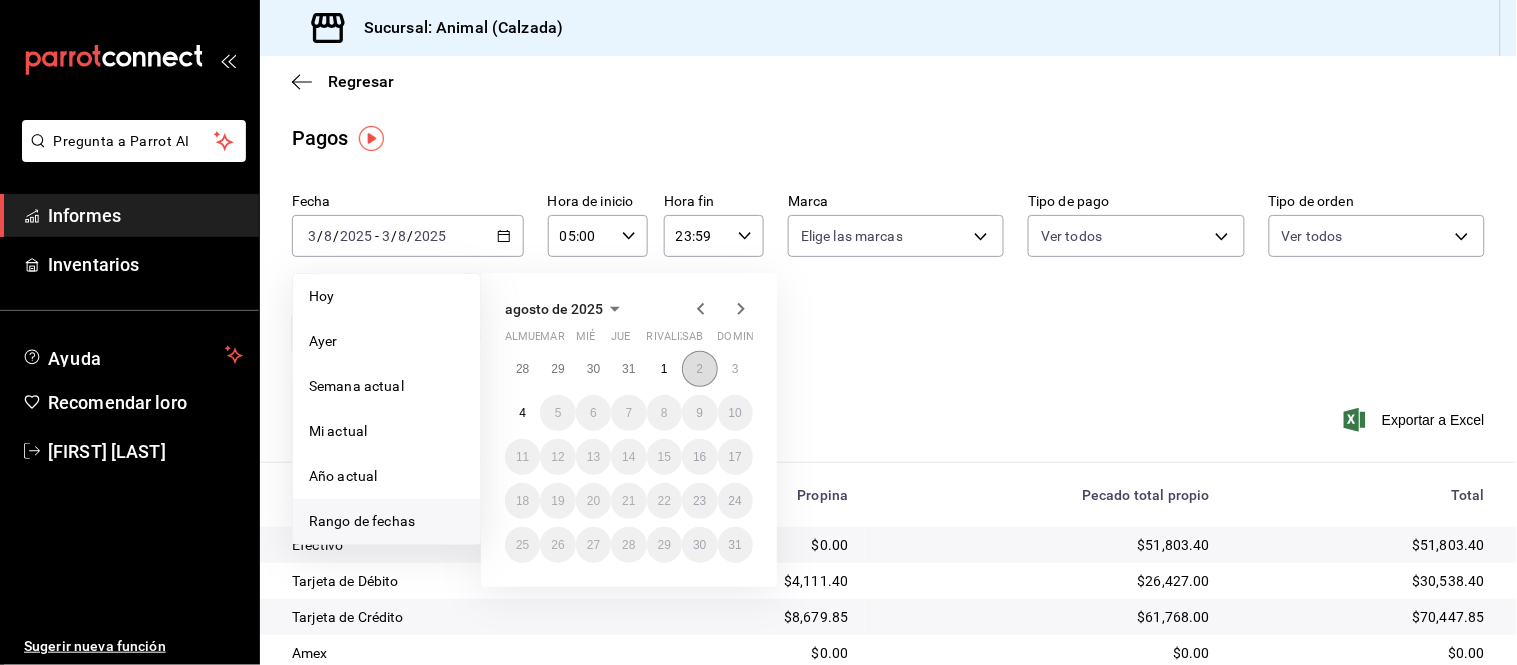 click on "2" at bounding box center [699, 369] 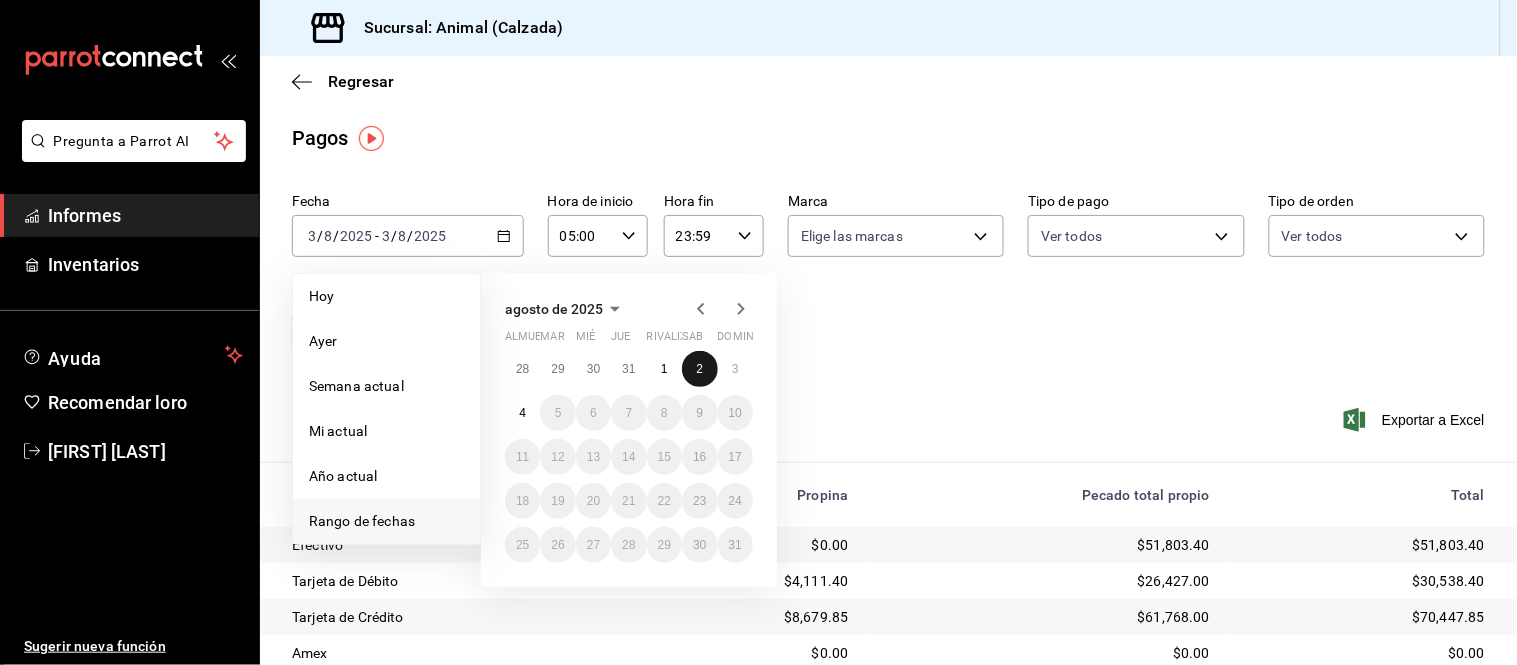 drag, startPoint x: 700, startPoint y: 373, endPoint x: 666, endPoint y: 346, distance: 43.416588 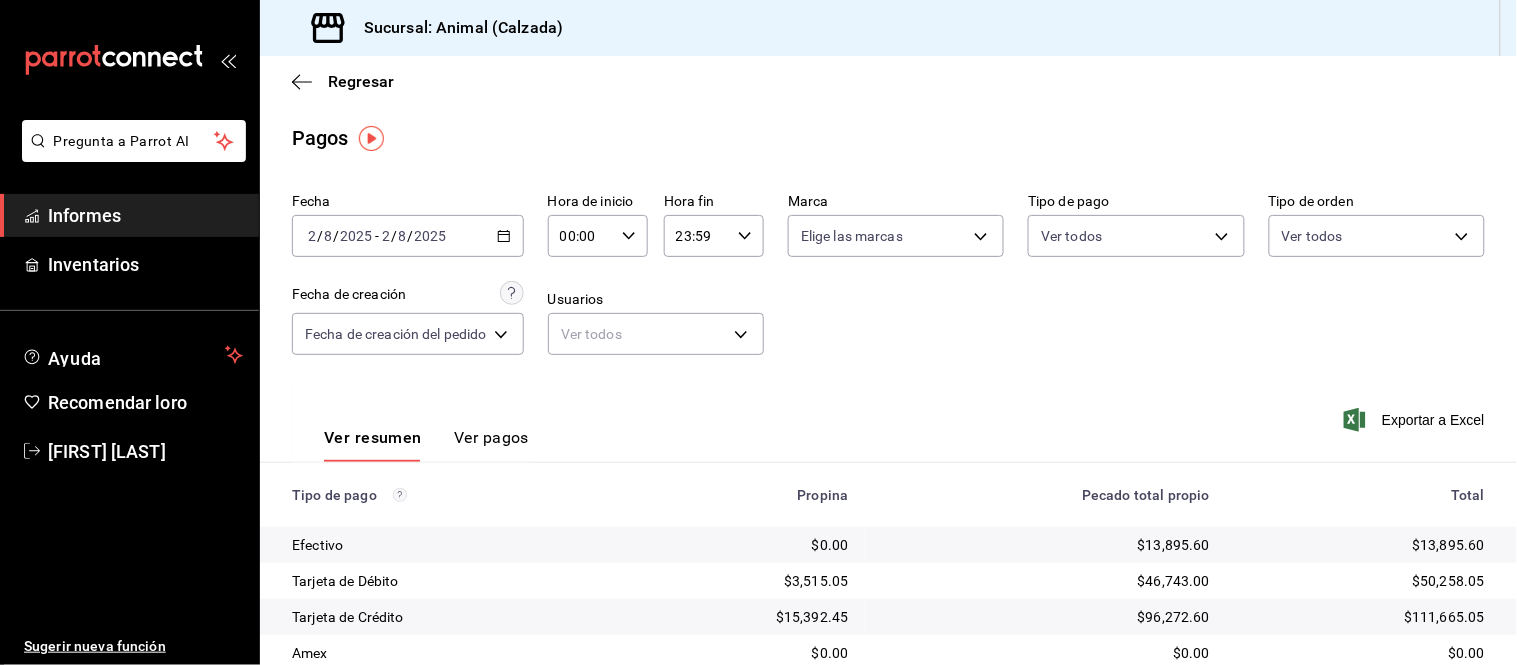 click 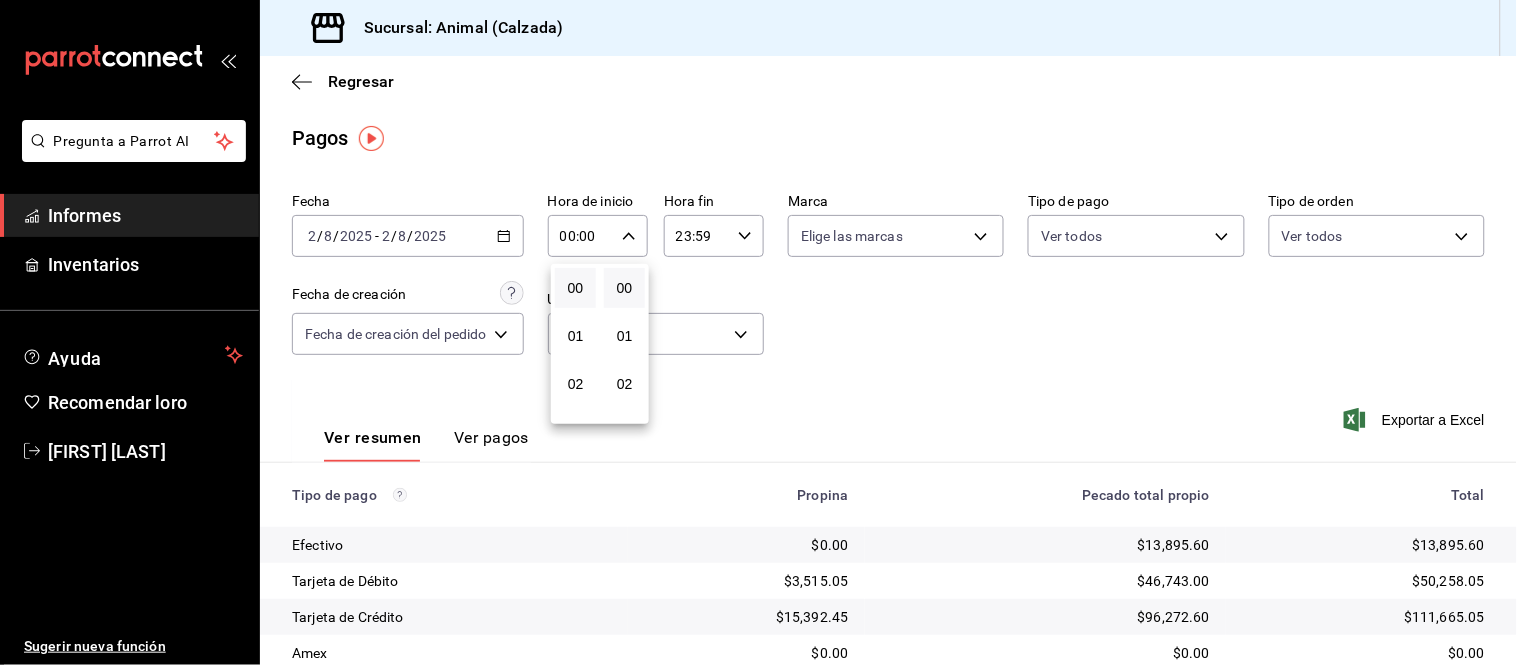click at bounding box center (758, 332) 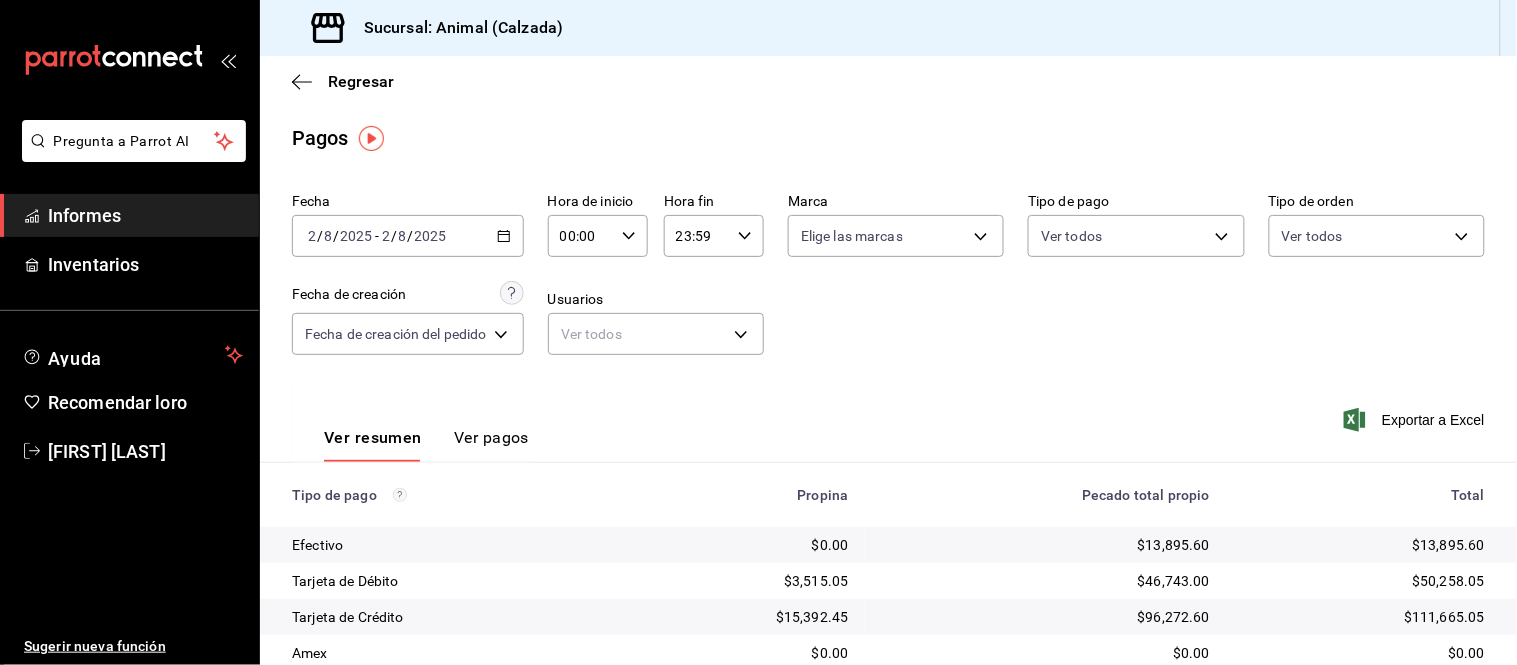 click 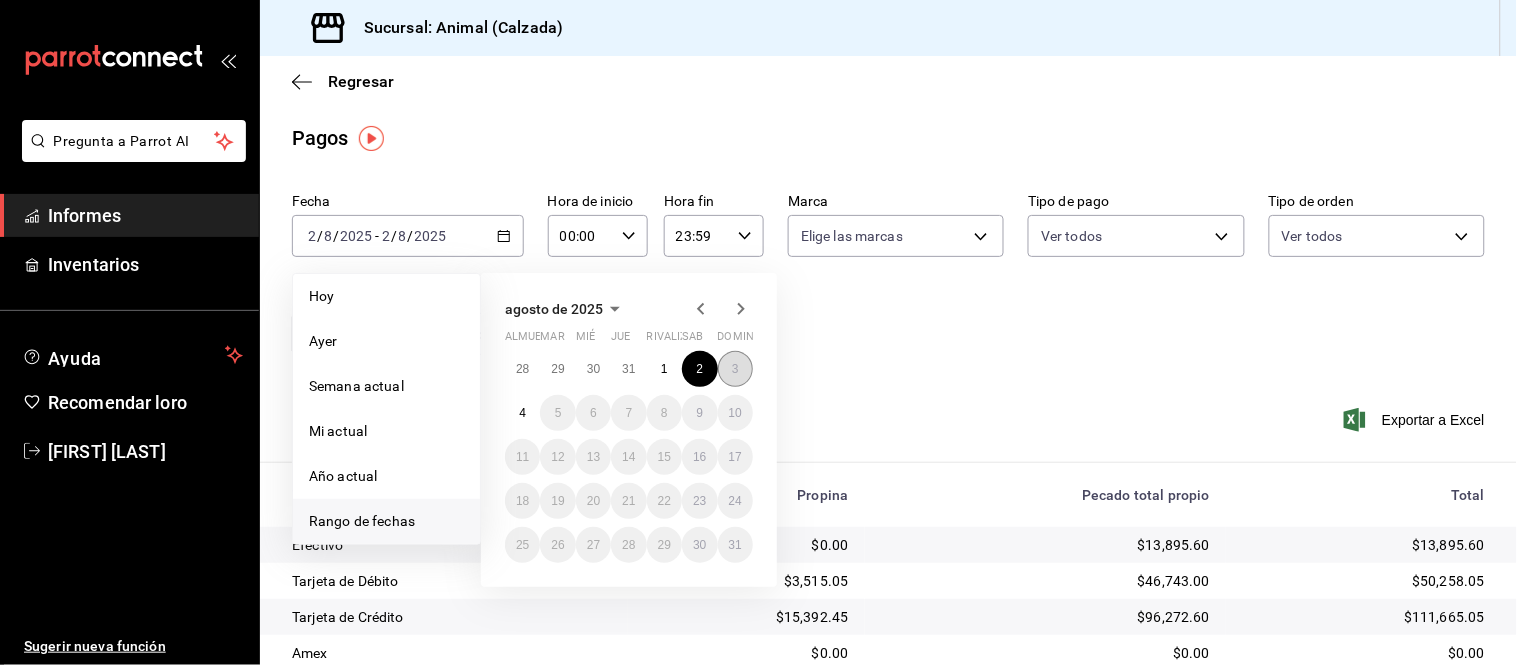 click on "3" at bounding box center (735, 369) 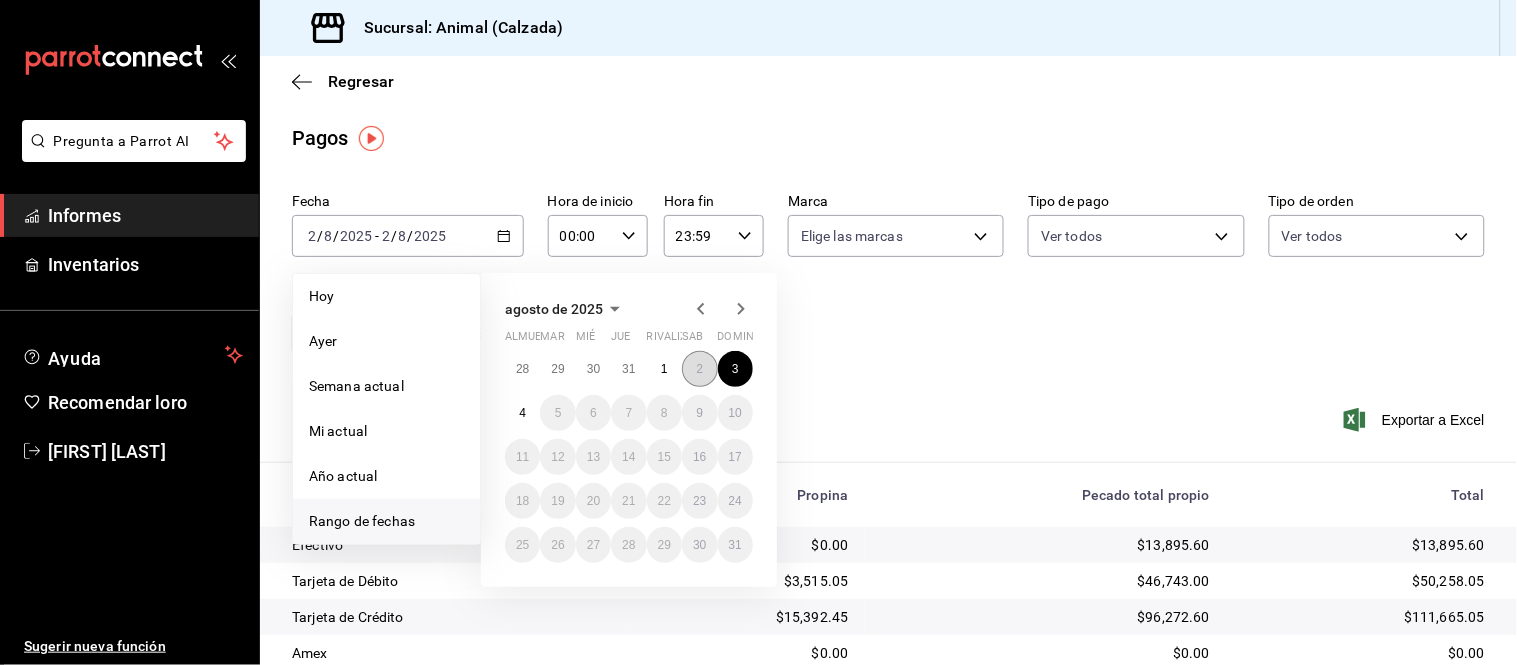 click on "2" at bounding box center (699, 369) 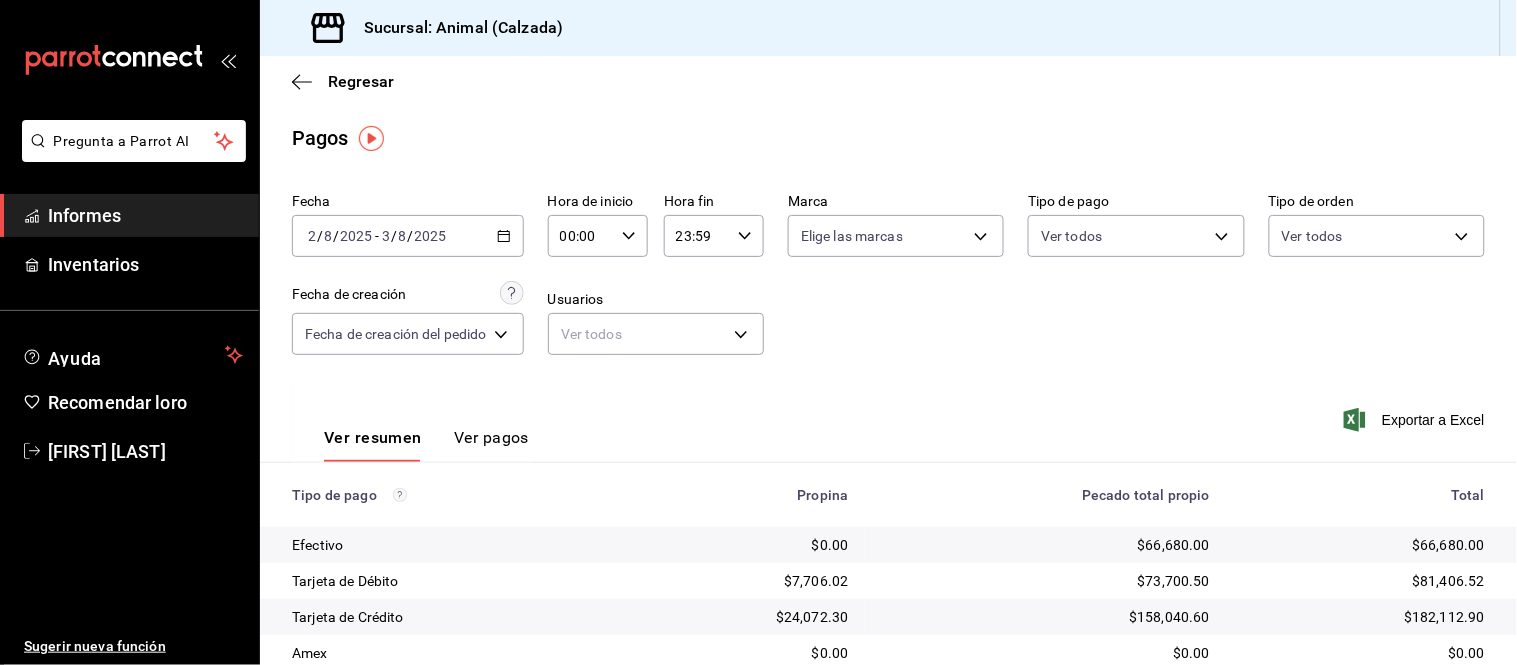 click on "00:00 Hora de inicio" at bounding box center [598, 236] 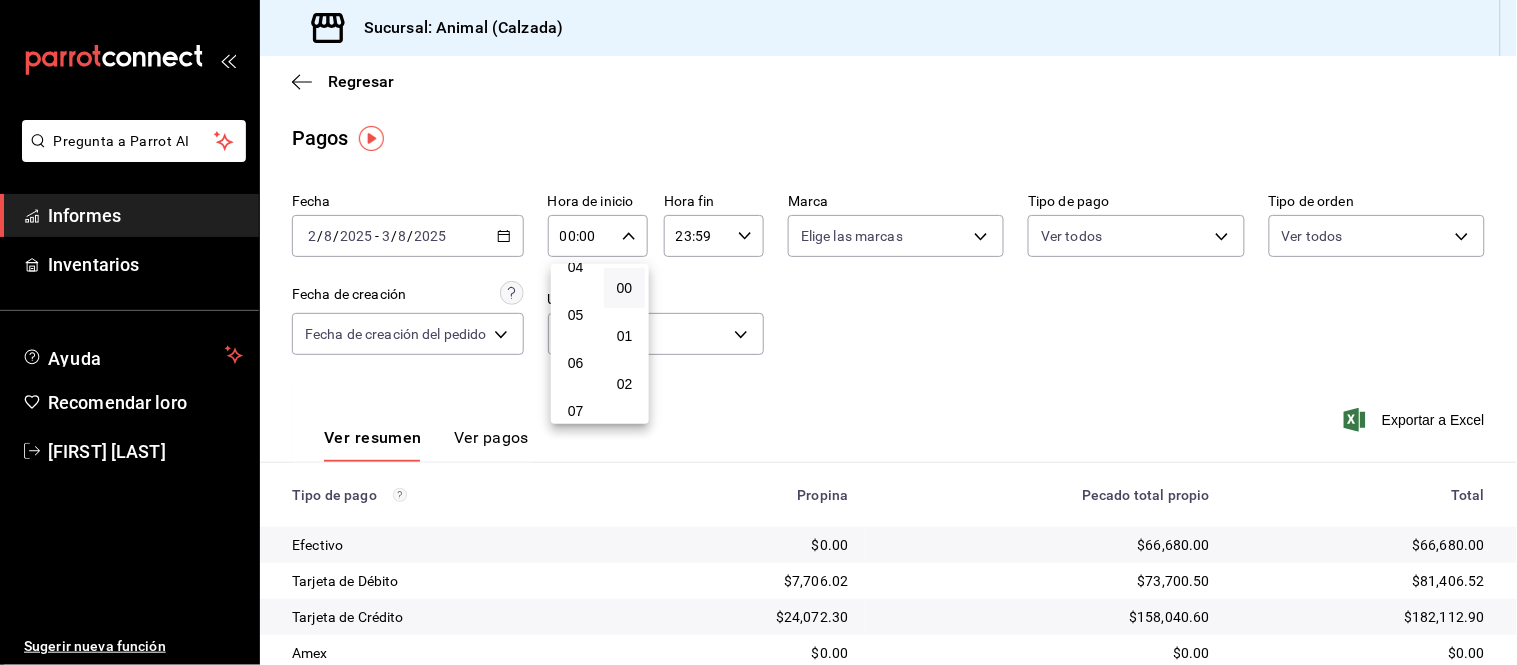 scroll, scrollTop: 222, scrollLeft: 0, axis: vertical 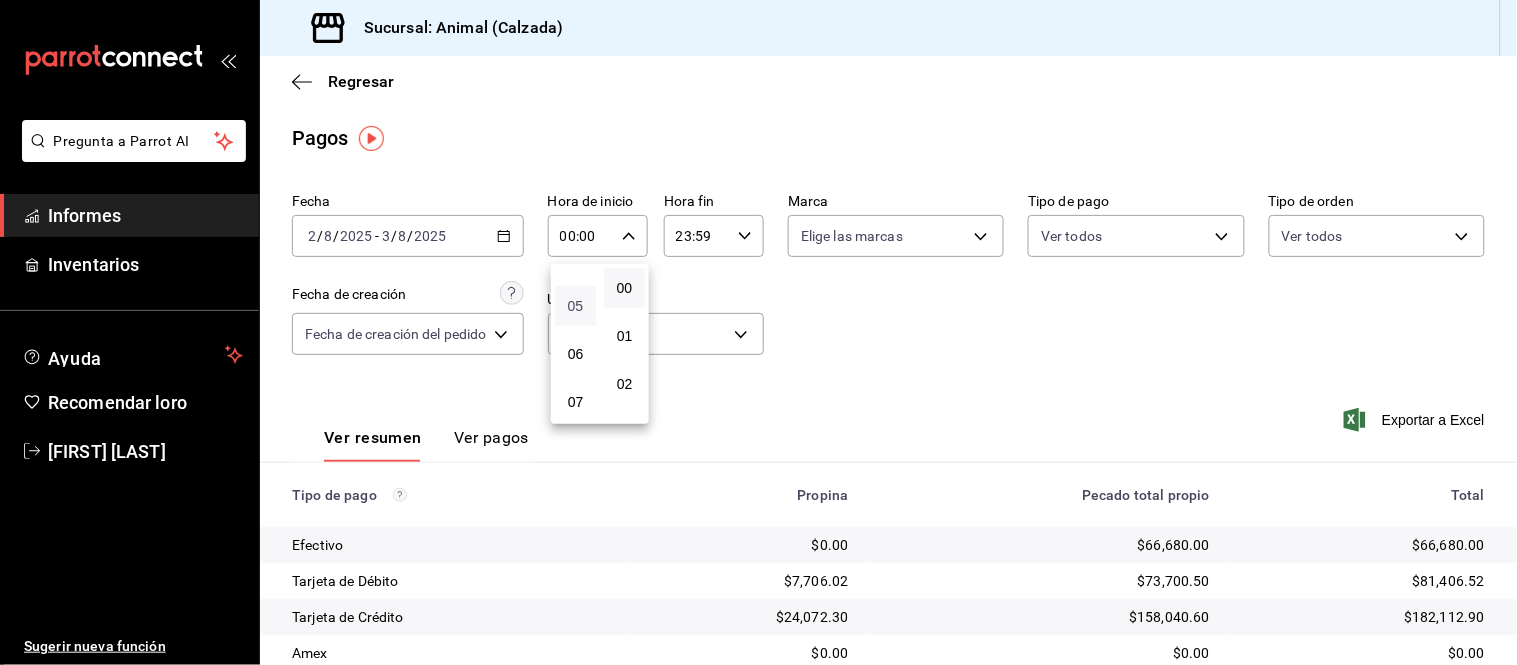 click on "05" at bounding box center [576, 306] 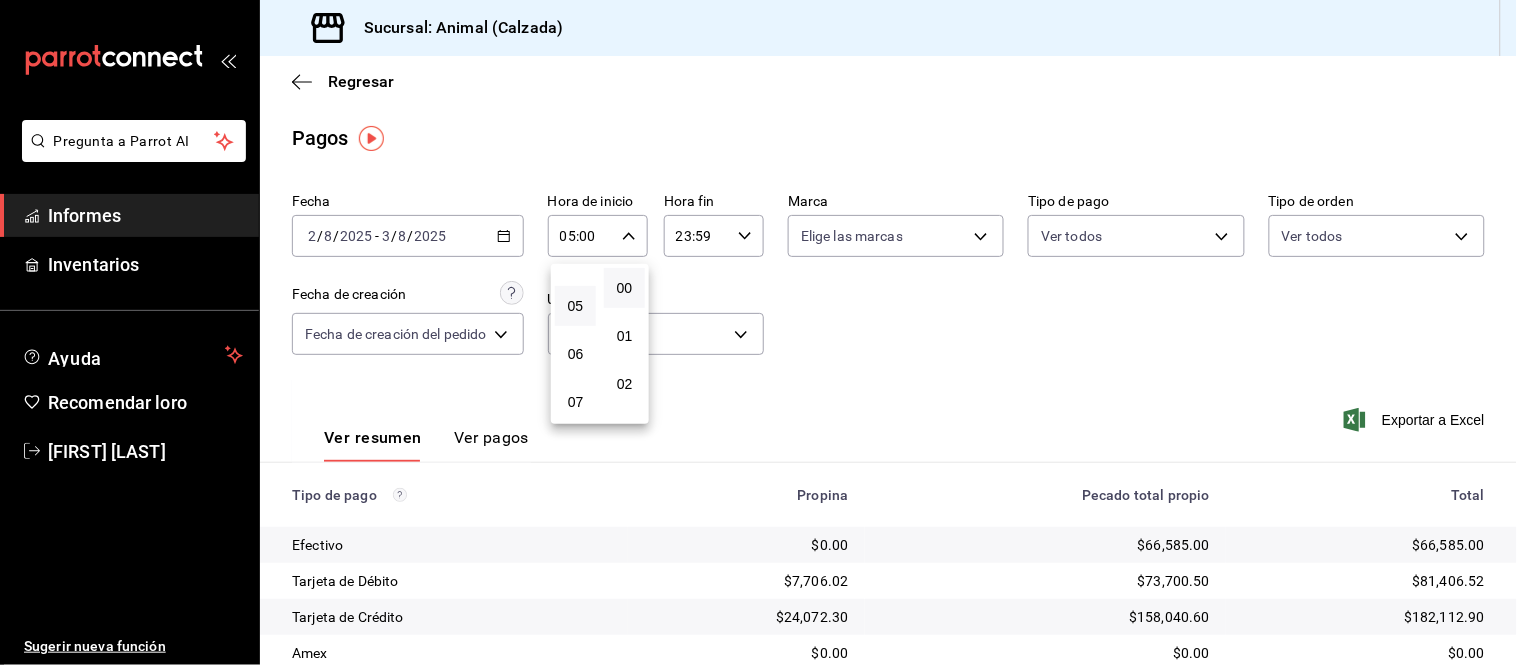 click at bounding box center [758, 332] 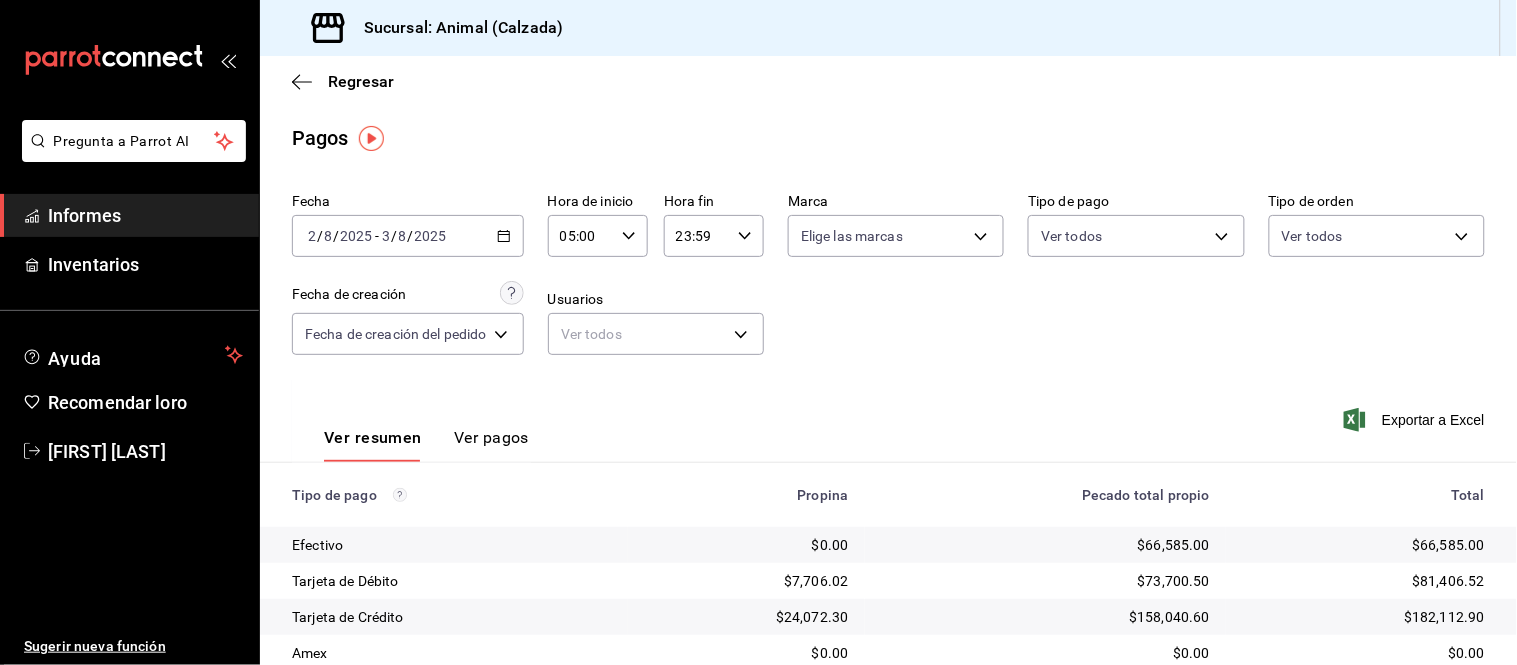 click on "23:59" at bounding box center [697, 236] 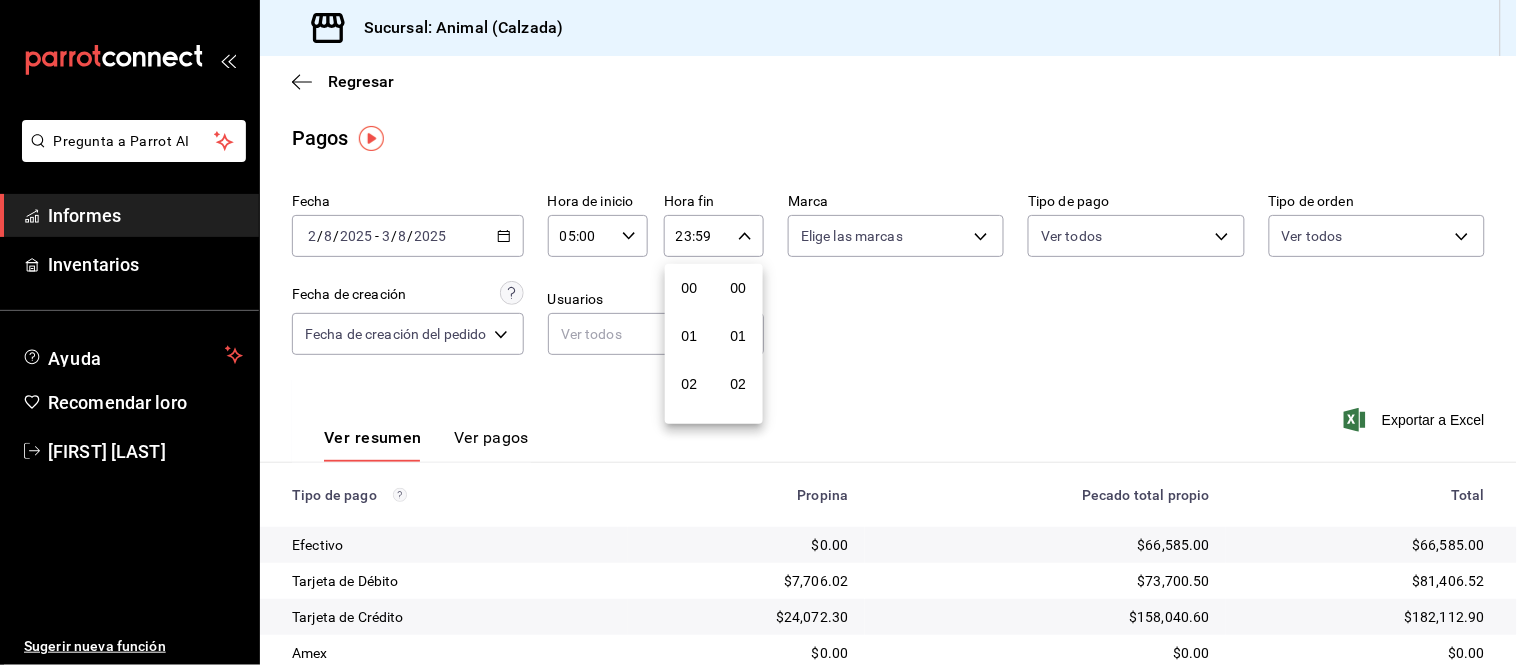 scroll, scrollTop: 981, scrollLeft: 0, axis: vertical 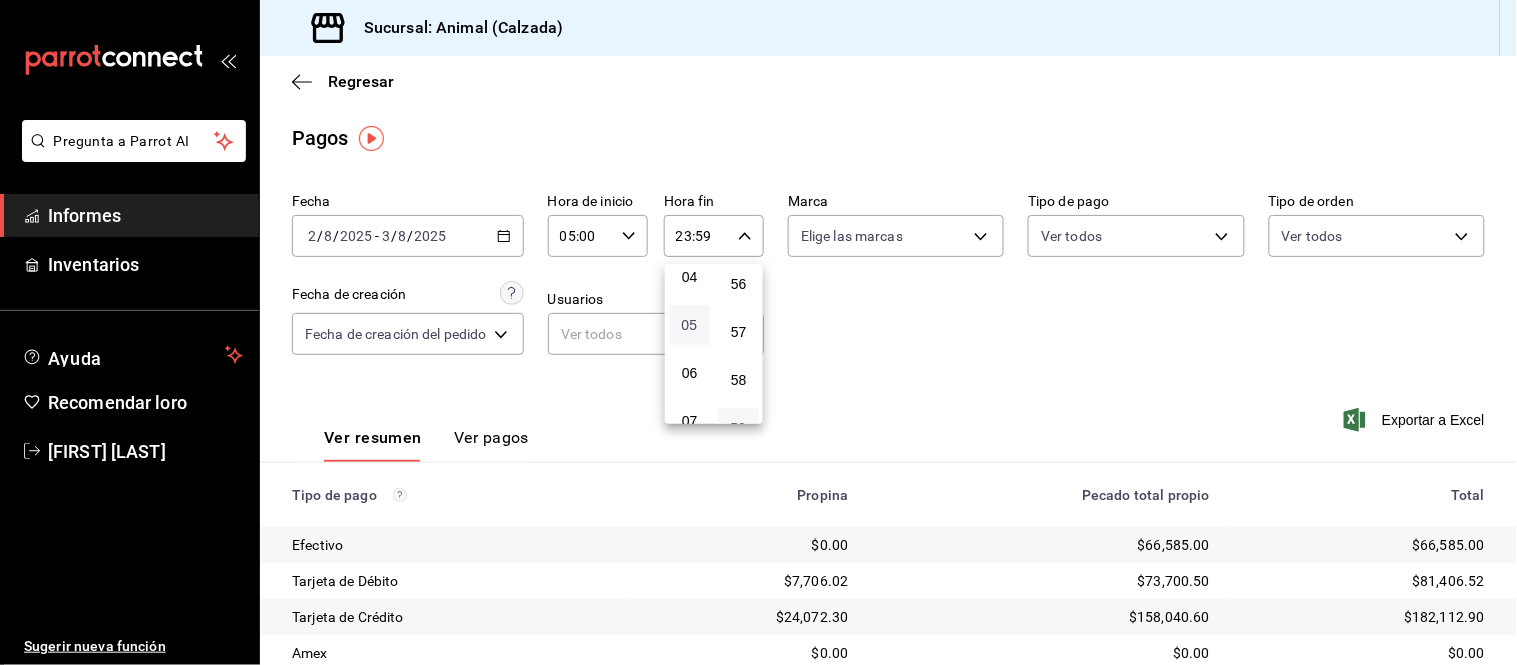 click on "05" at bounding box center (690, 325) 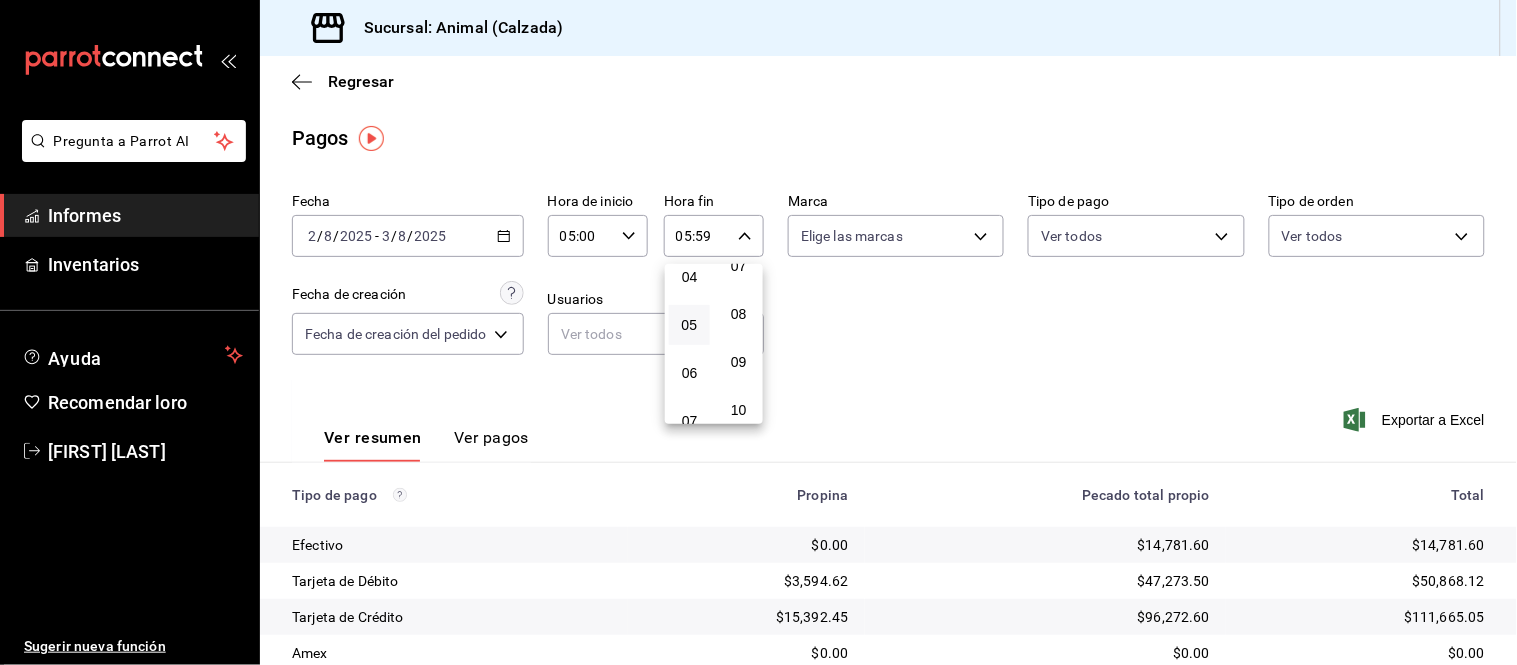 scroll, scrollTop: 0, scrollLeft: 0, axis: both 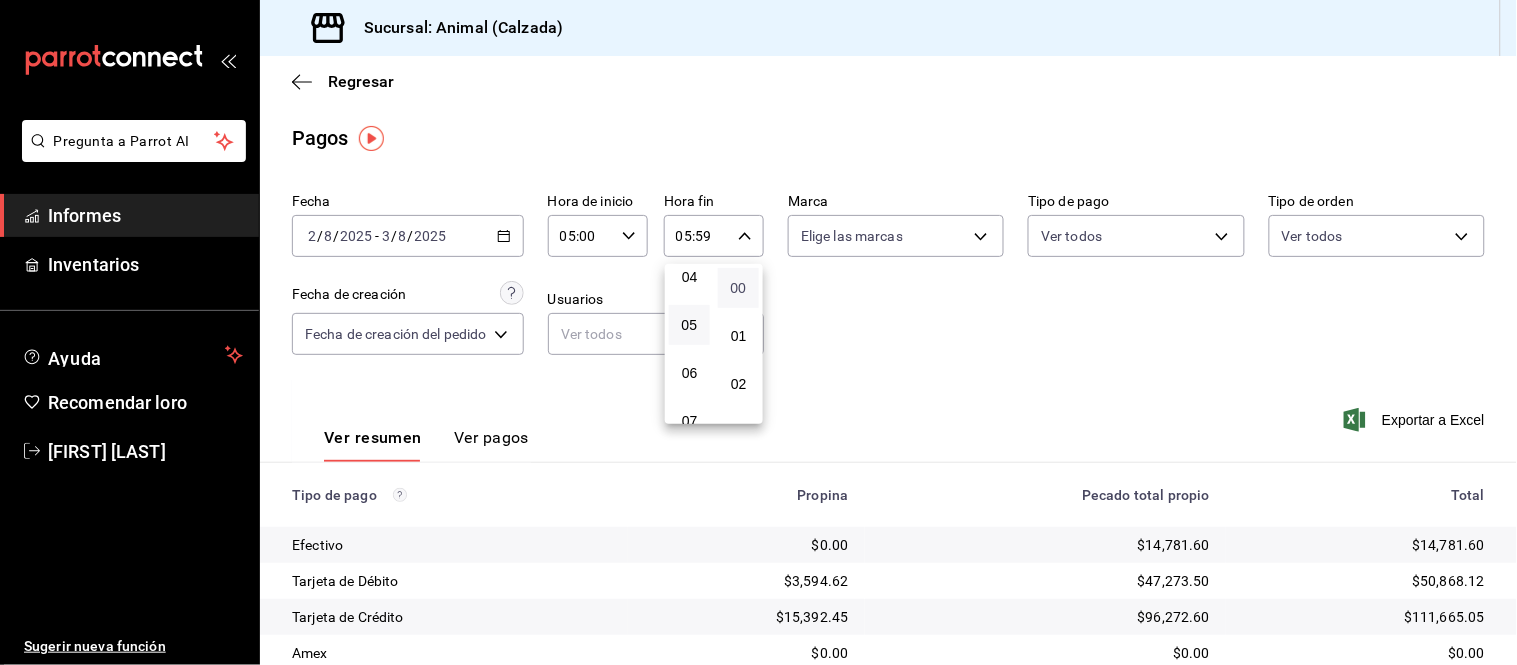 click on "00" at bounding box center [738, 288] 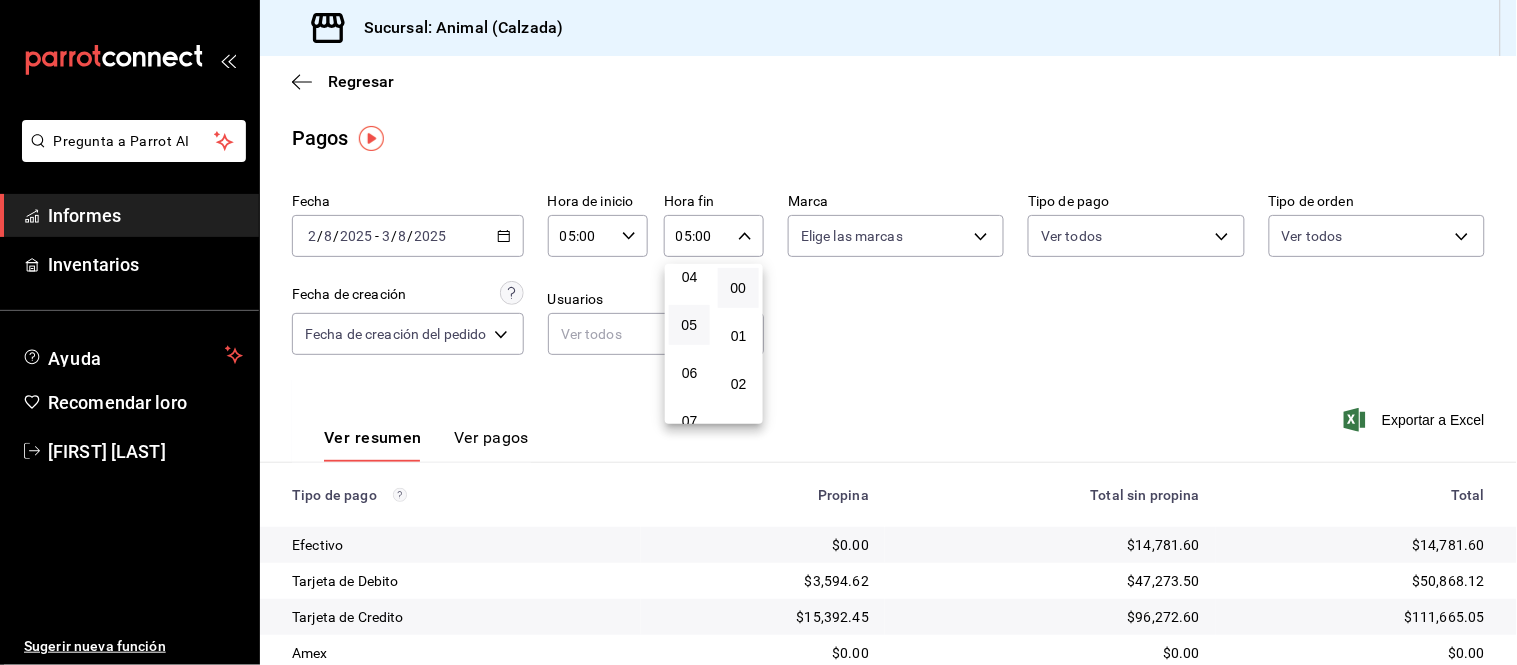 click at bounding box center [758, 332] 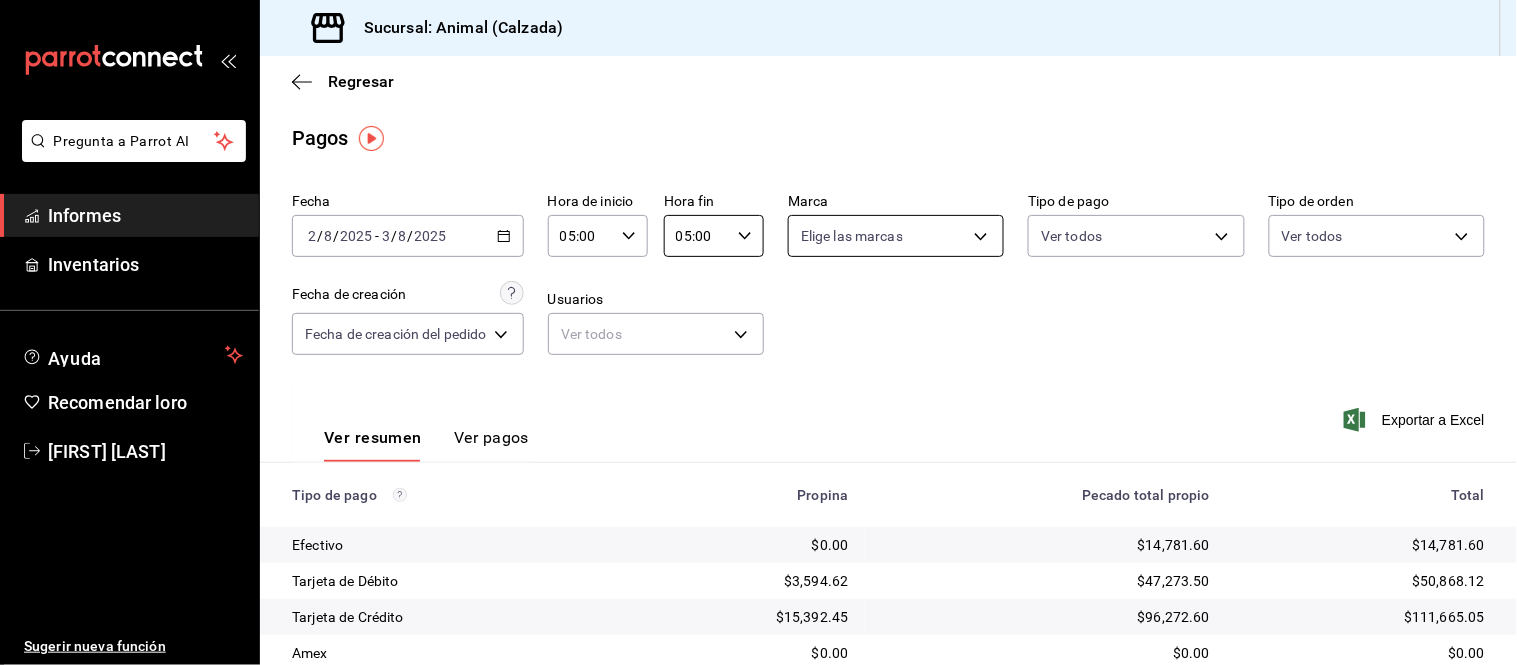 click on "Pregunta a Parrot AI Informes   Inventarios   Ayuda Recomendar loro   [FIRST] [LAST]   Sugerir nueva función   Sucursal: Animal ([ADDRESS]) Regresar Pagos Fecha [DATE] [DATE] - [DATE] [DATE] Hora de inicio 05:00 Hora de inicio Hora fin 05:00 Hora fin Marca Elige las marcas Tipo de pago Ver todos Tipo de orden Ver todos Fecha de creación   Fecha de creación del pedido ORDER Usuarios Ver todos null Ver resumen Ver pagos Exportar a Excel Tipo de pago   Propina Pecado total propio Total Efectivo $0.00 $[AMOUNT] $[AMOUNT] Tarjeta de Débito $[AMOUNT] $[AMOUNT] $[AMOUNT] Tarjeta de Crédito $[AMOUNT] $[AMOUNT] $[AMOUNT] Amex $0.00 $0.00 $0.00 Transferencia $0.00 $0.00 $0.00 CxC Empleados $0.00 $[AMOUNT] $[AMOUNT] Clientes de CxC $0.00 $0.00 $0.00 Pagar $0.00 $0.00 $0.00 Total $[AMOUNT] $[AMOUNT] $[AMOUNT] Texto original Valora esta traducción Tu opinión servirá para ayudar a mejorar el Traductor de Google Pregunta a Parrot AI Informes   Inventarios   Ayuda Recomendar loro" at bounding box center [758, 332] 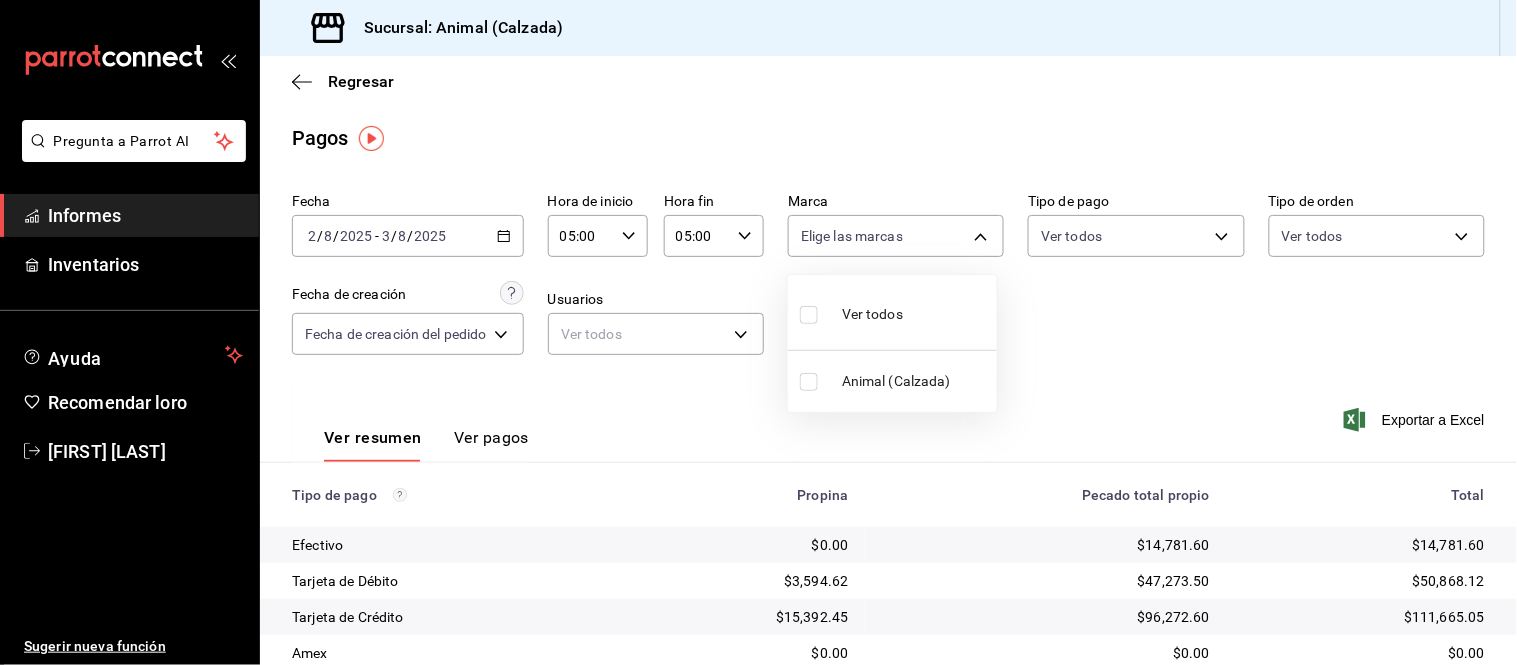 drag, startPoint x: 910, startPoint y: 236, endPoint x: 1003, endPoint y: 281, distance: 103.315056 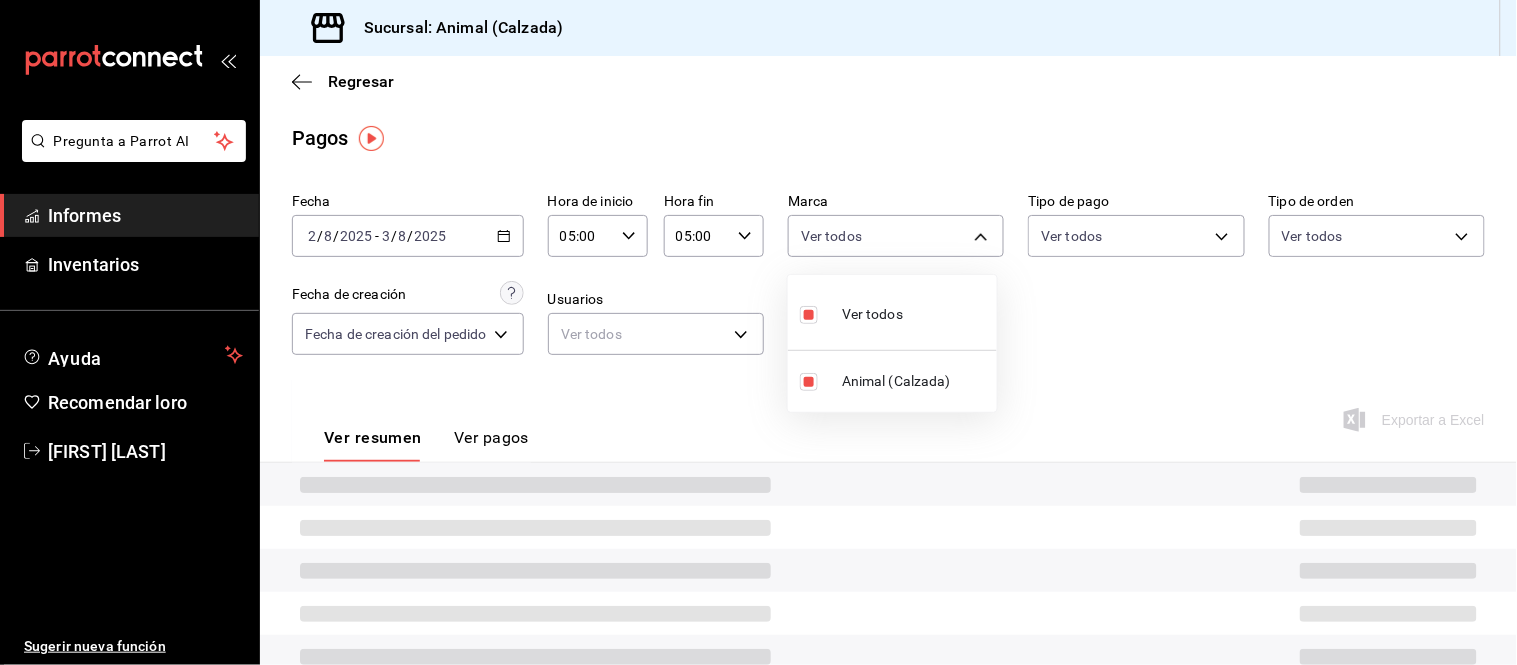 click at bounding box center [758, 332] 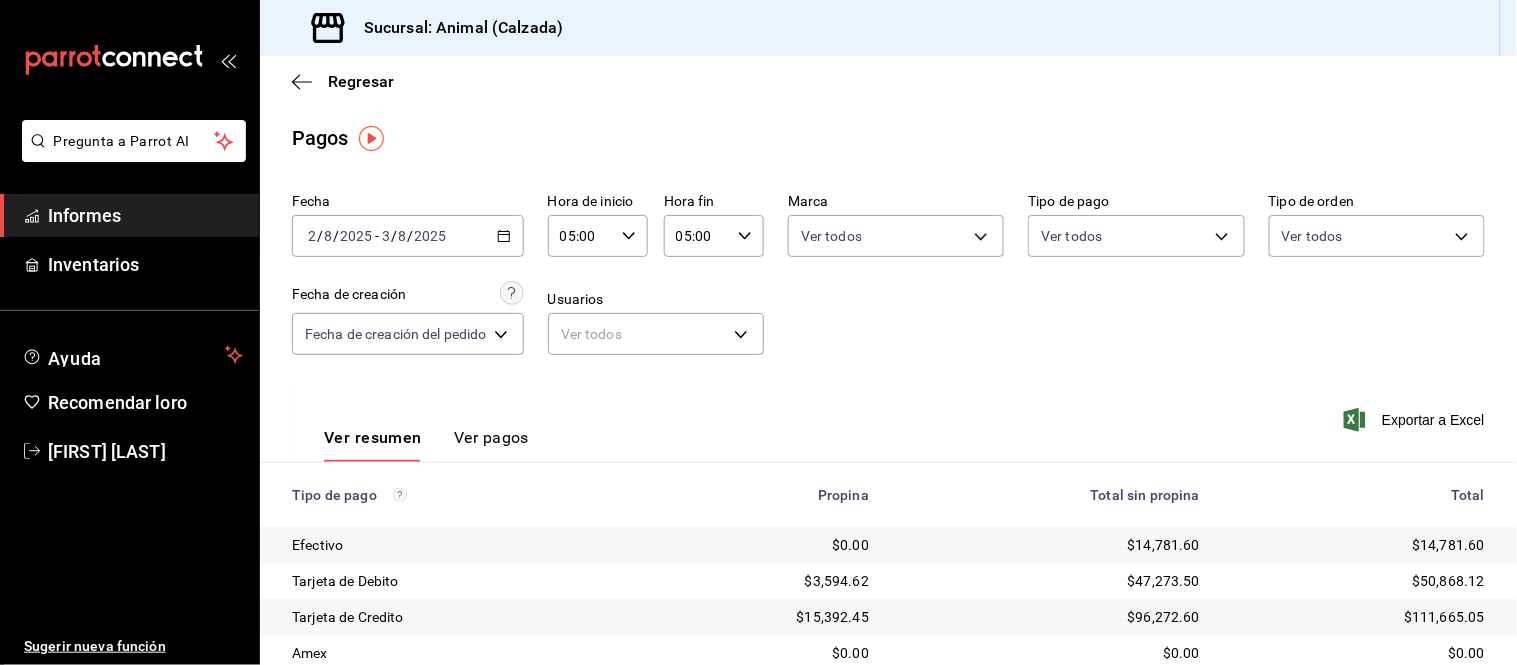 click on "Pregunta a Parrot AI Informes   Inventarios   Ayuda Recomendar loro   [FIRST] [LAST]   Sugerir nueva función   Sucursal: Animal ([ADDRESS]) Regresar Pagos Fecha [DATE] [DATE] - [DATE] [DATE] Hora de inicio 05:00 Hora de inicio Hora fin 05:00 Hora fin Marca Ver todos [UUID] Tipo de pago Ver todos Tipo de orden Ver todos Fecha de creación   Fecha de creación del pedido ORDER Usuarios Ver todos null Ver resumen Ver pagos Exportar a Excel Tipo de pago   Propina Total sin propina Total Efectivo $0.00 $[AMOUNT] $[AMOUNT] Tarjeta de Debito $[AMOUNT] $[AMOUNT] $[AMOUNT] Tarjeta de Credito $[AMOUNT] $[AMOUNT] $[AMOUNT] Amex $0.00 $0.00 $0.00 Transferencia $0.00 $0.00 $0.00 CxC Empleados $0.00 $[AMOUNT] $[AMOUNT] CxC Clientes $0.00 $0.00 $0.00 Pay $0.00 $0.00 $0.00 Total $[AMOUNT] $[AMOUNT] $[AMOUNT] Texto original Valora esta traducción Tu opinión servirá para ayudar a mejorar el Traductor de Google Pregunta a Parrot AI Informes   Inventarios" at bounding box center [758, 332] 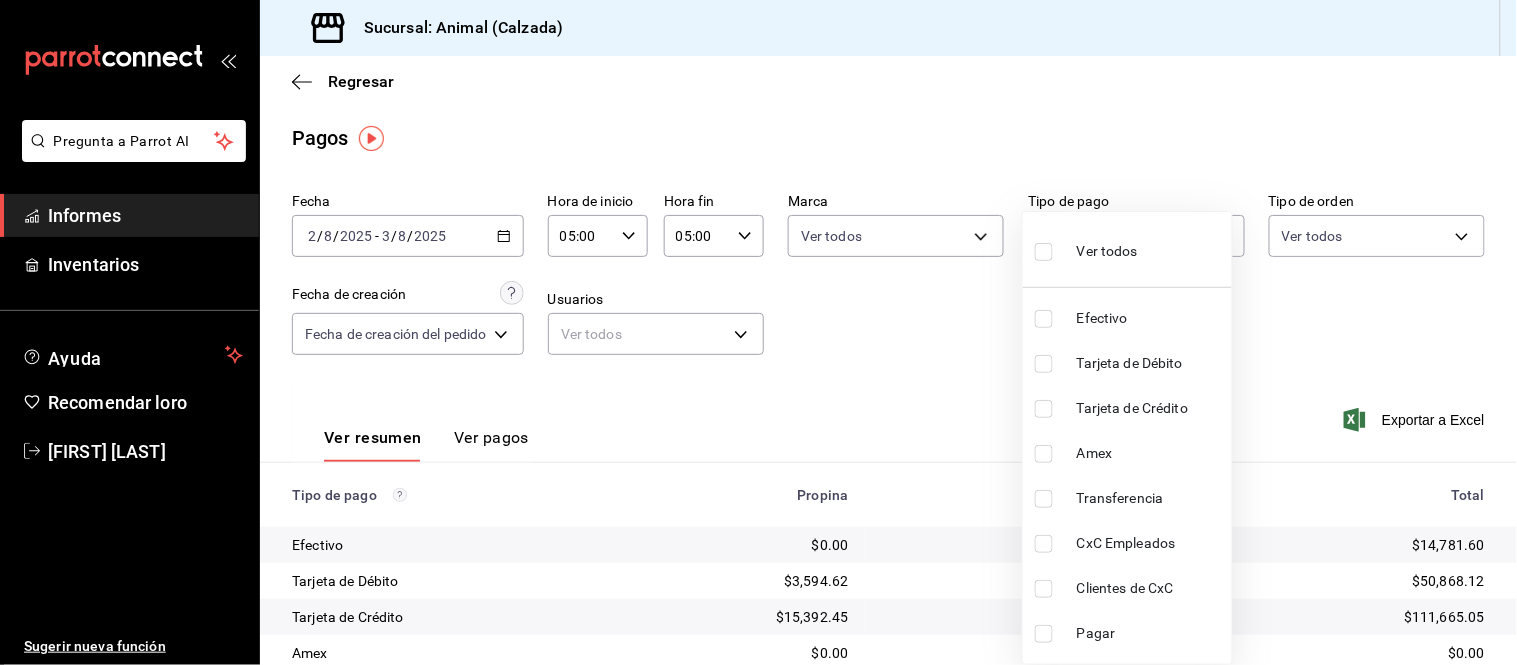 click on "Ver todos" at bounding box center (1086, 249) 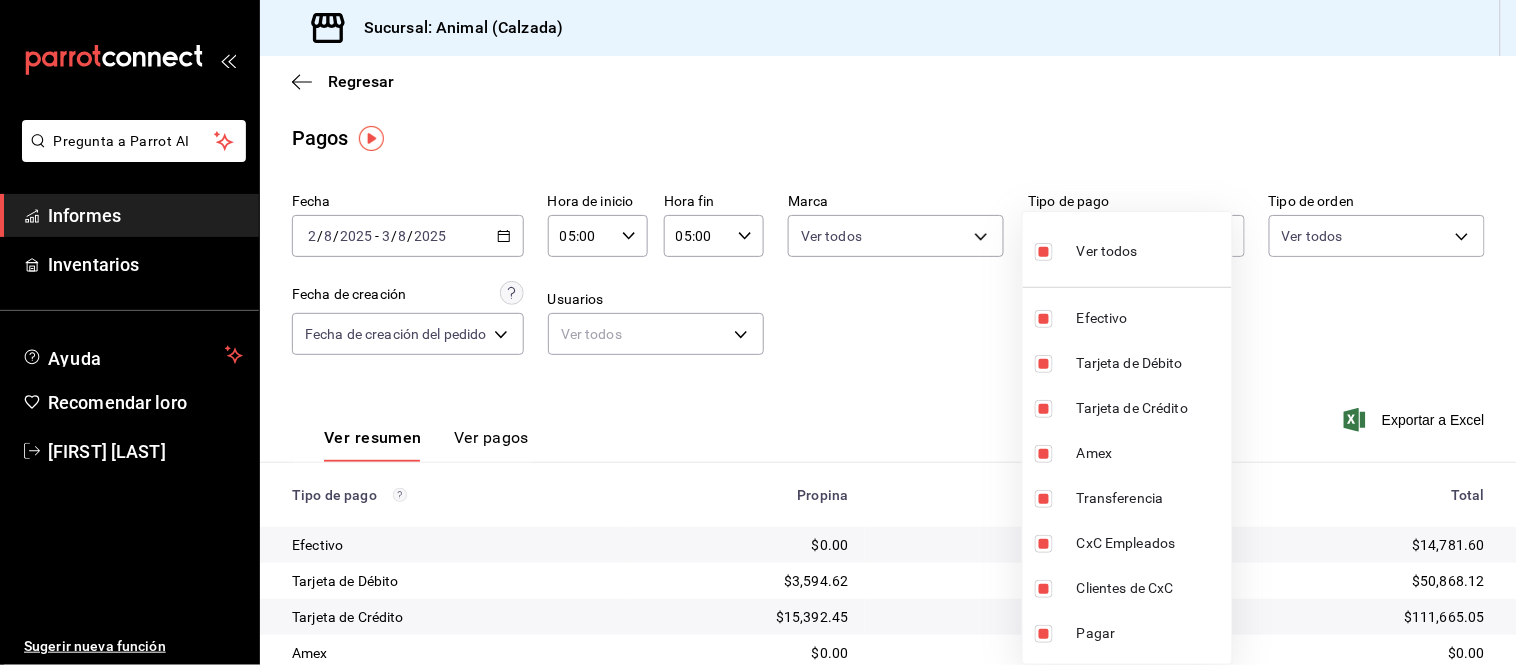 drag, startPoint x: 1404, startPoint y: 234, endPoint x: 1381, endPoint y: 236, distance: 23.086792 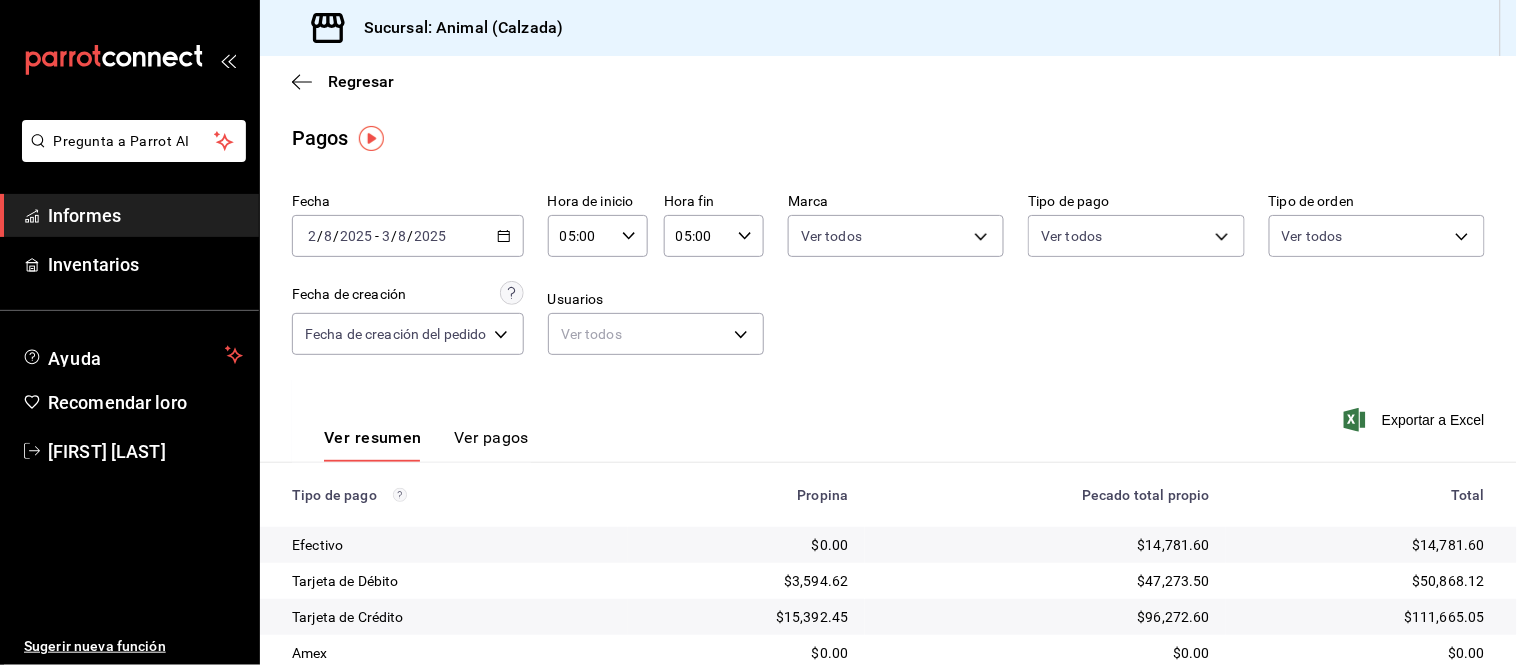 click on "Ver todos Efectivo Tarjeta de Débito Tarjeta de Crédito Amex Transferencia CxC Empleados Clientes de CxC Pagar" at bounding box center [758, 332] 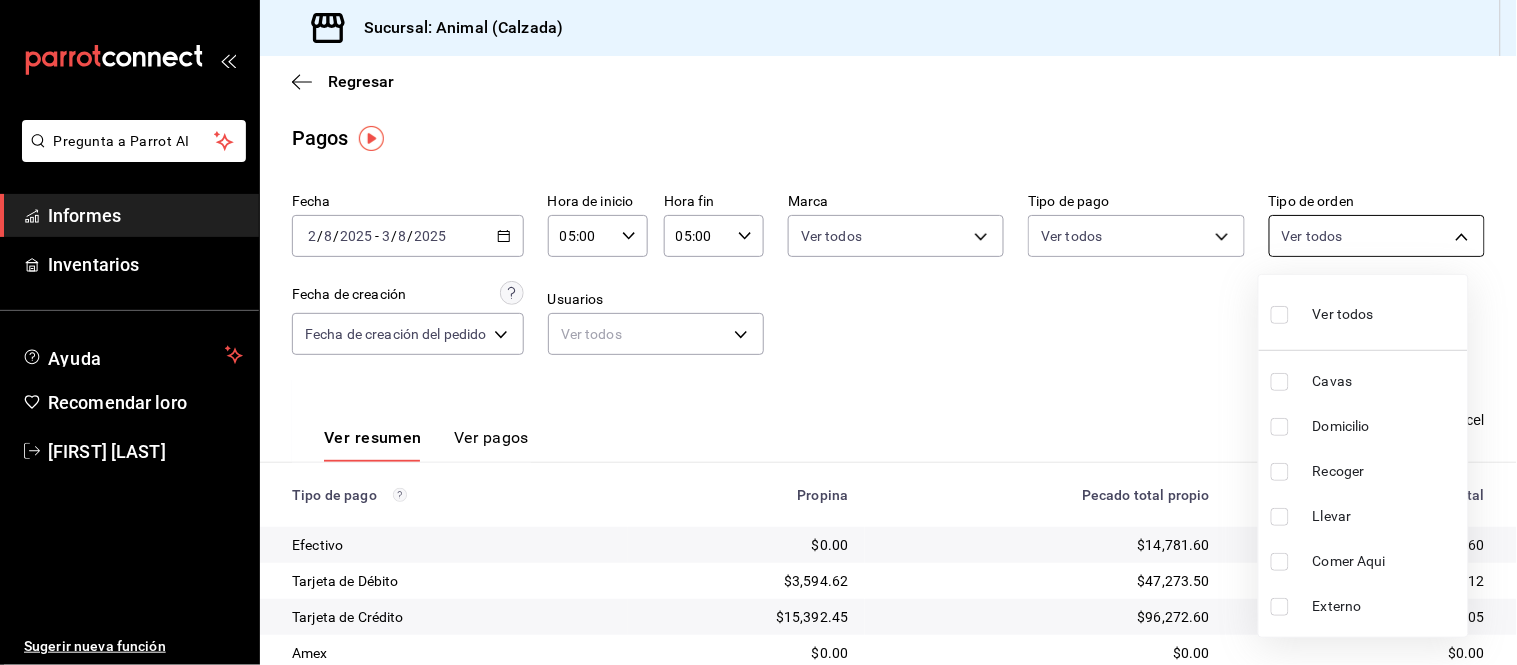 click on "Pregunta a Parrot AI Informes   Inventarios   Ayuda Recomendar loro   [FIRST] [LAST]   Sugerir nueva función   Sucursal: Animal ([ADDRESS]) Regresar Pagos Fecha [DATE] [DATE] - [DATE] [DATE] Hora de inicio 05:00 Hora de inicio Hora fin 05:00 Hora fin Marca Ver todos [UUID] Tipo de pago Ver todos [UUID],[UUID],[UUID],[UUID],[UUID],[UUID],[UUID],[UUID] Tipo de orden Ver todos Fecha de creación   Fecha de creación del pedido ORDER Usuarios Ver todos null Ver resumen Ver pagos Exportar a Excel Tipo de pago   Propina Pecado total propio Total Efectivo $0.00 $[AMOUNT] $[AMOUNT] Tarjeta de Débito $[AMOUNT] $[AMOUNT] $[AMOUNT] Tarjeta de Crédito $[AMOUNT] $[AMOUNT] $[AMOUNT] Amex $0.00 $0.00 $0.00 Transferencia" at bounding box center [758, 332] 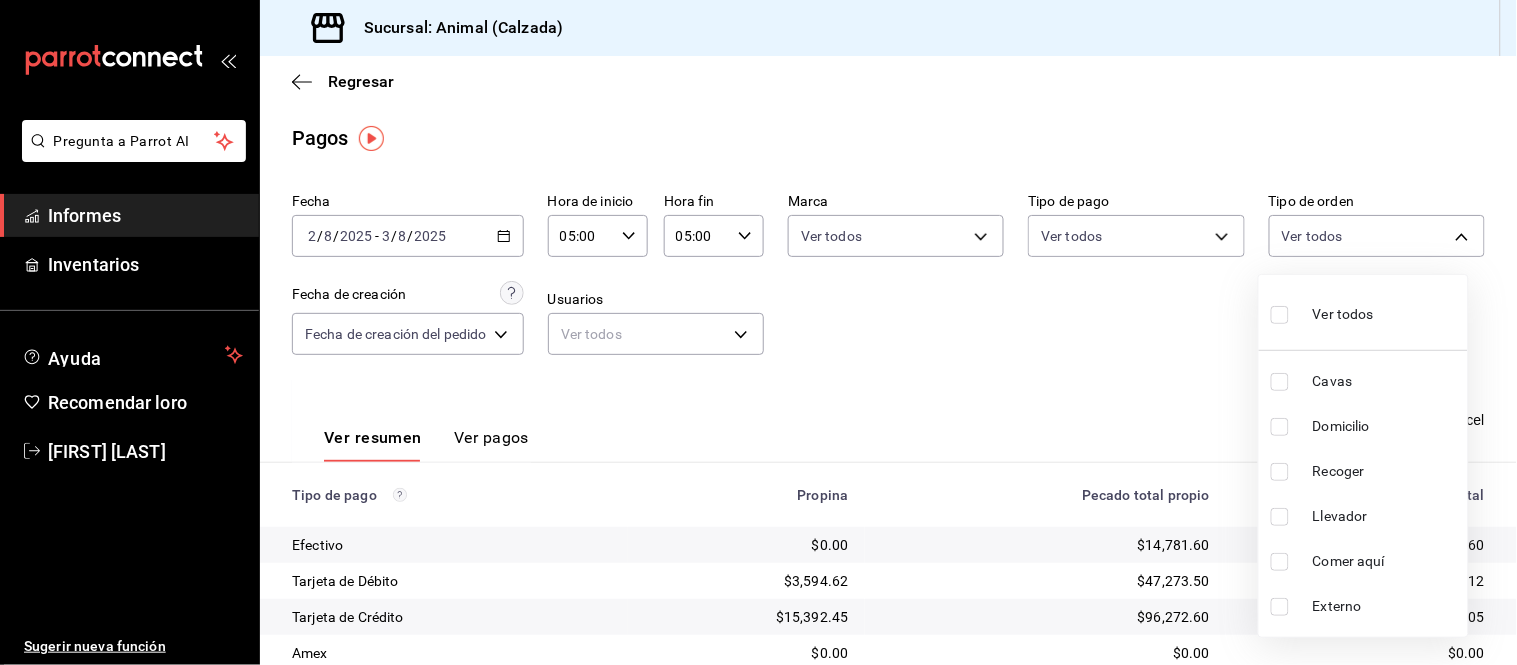 click on "Ver todos" at bounding box center [1322, 312] 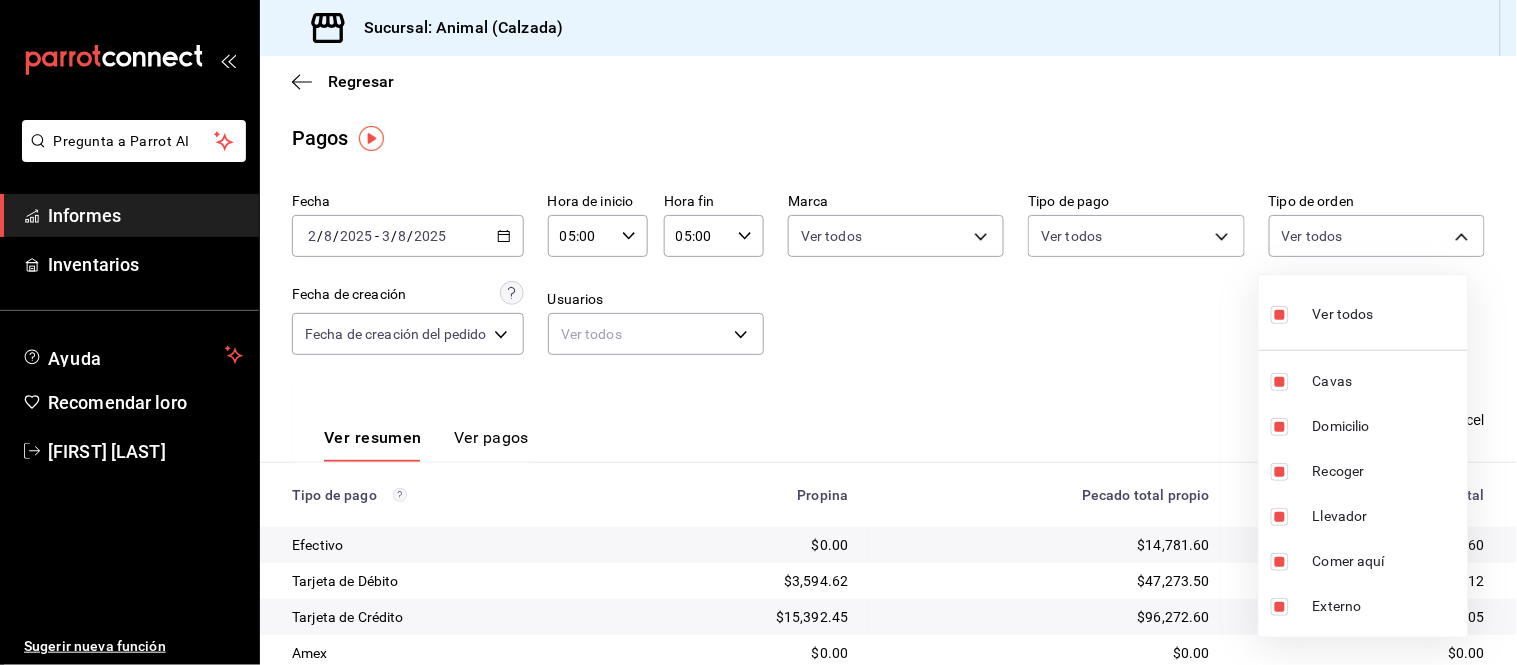 click at bounding box center (758, 332) 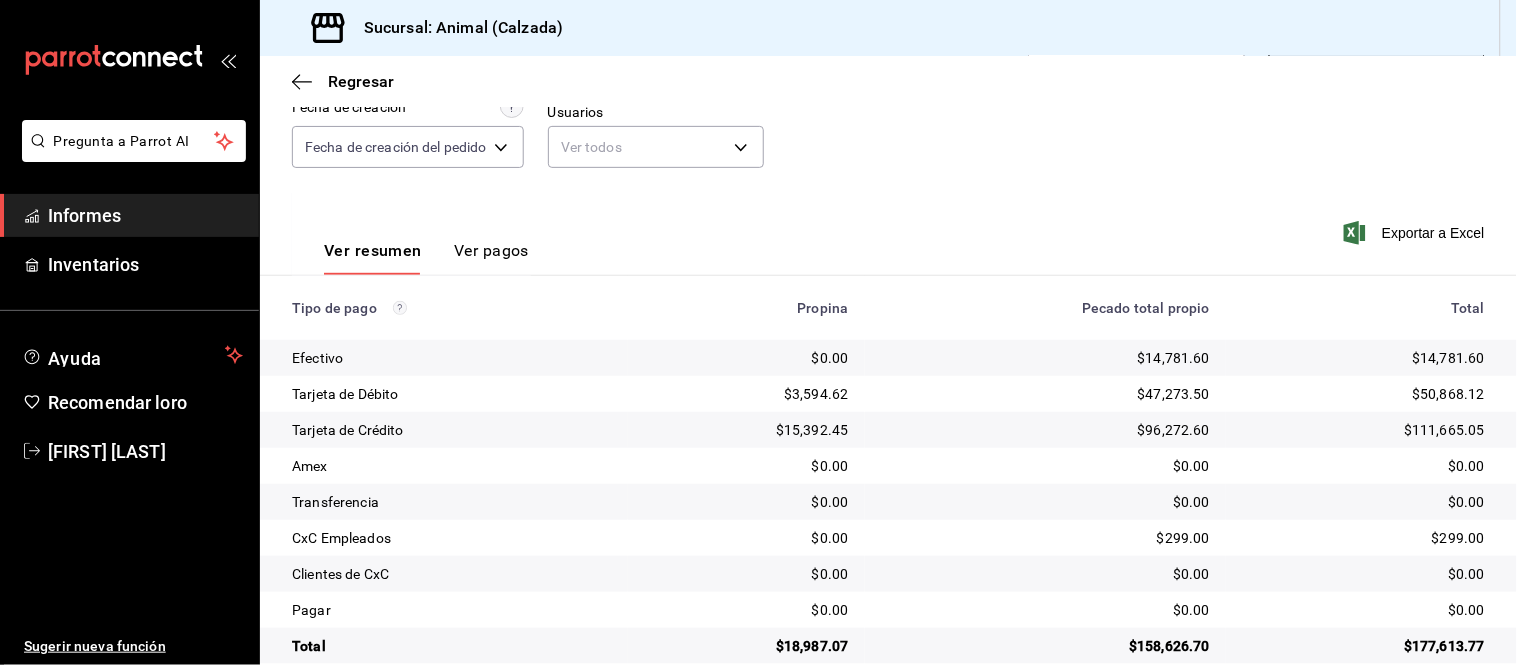 scroll, scrollTop: 218, scrollLeft: 0, axis: vertical 